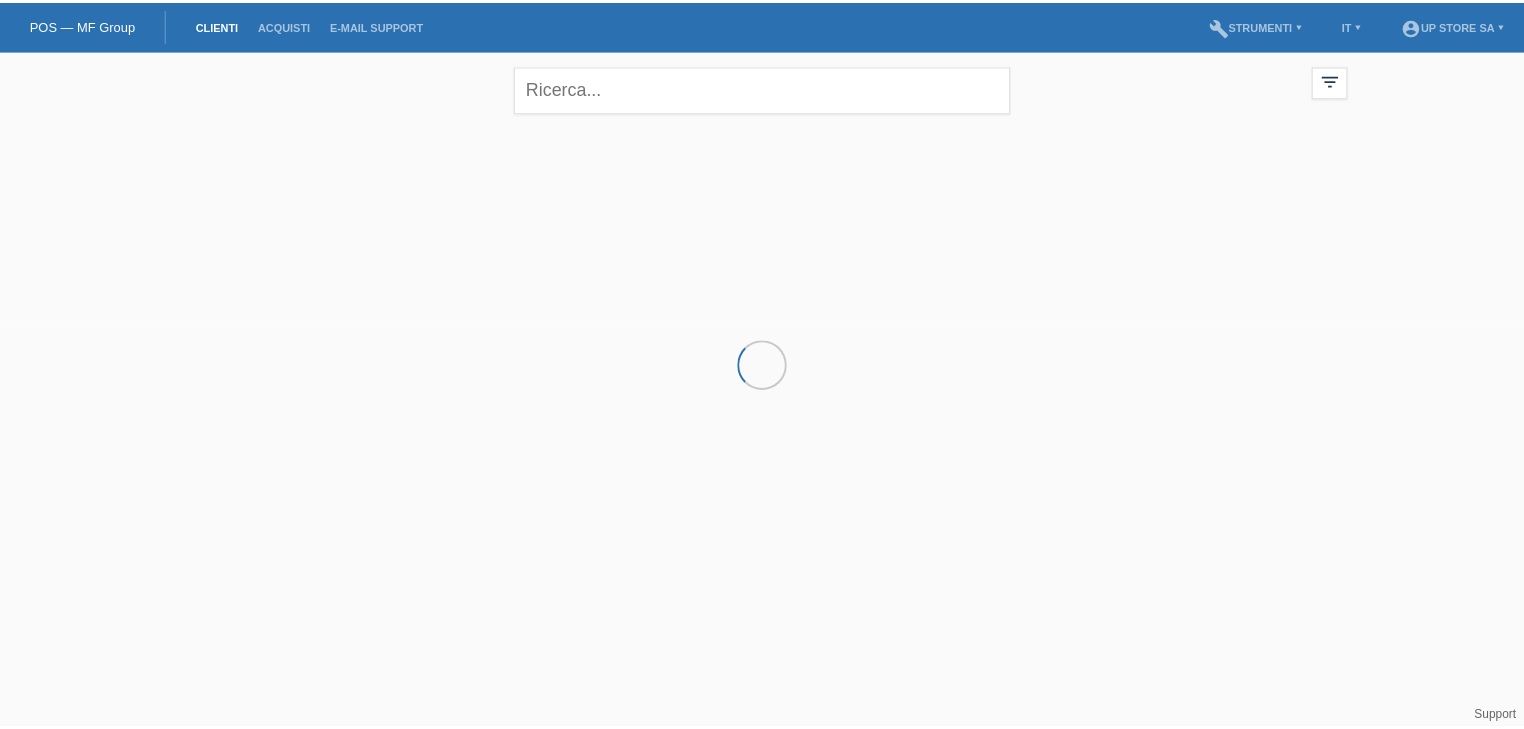 scroll, scrollTop: 0, scrollLeft: 0, axis: both 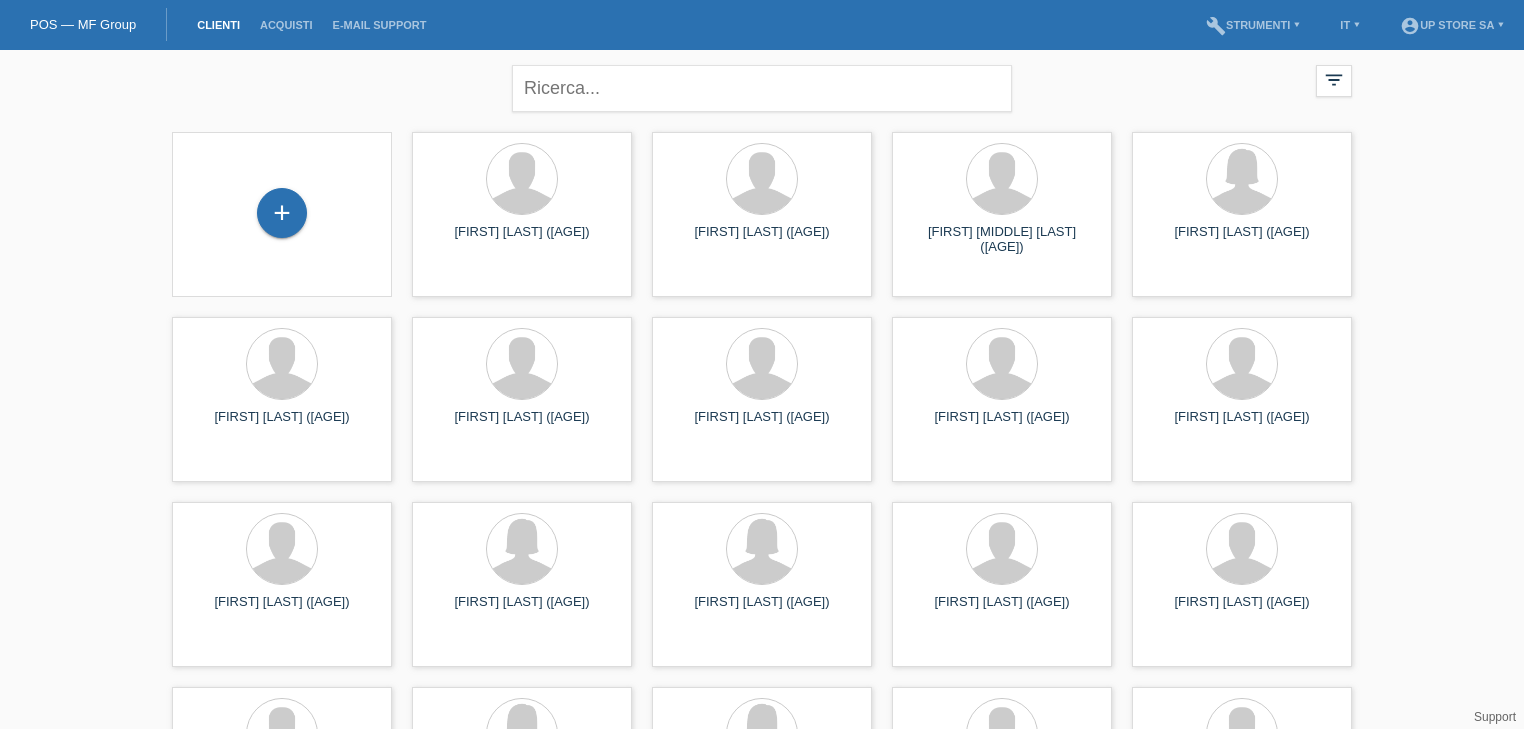 click on "+" at bounding box center (282, 214) 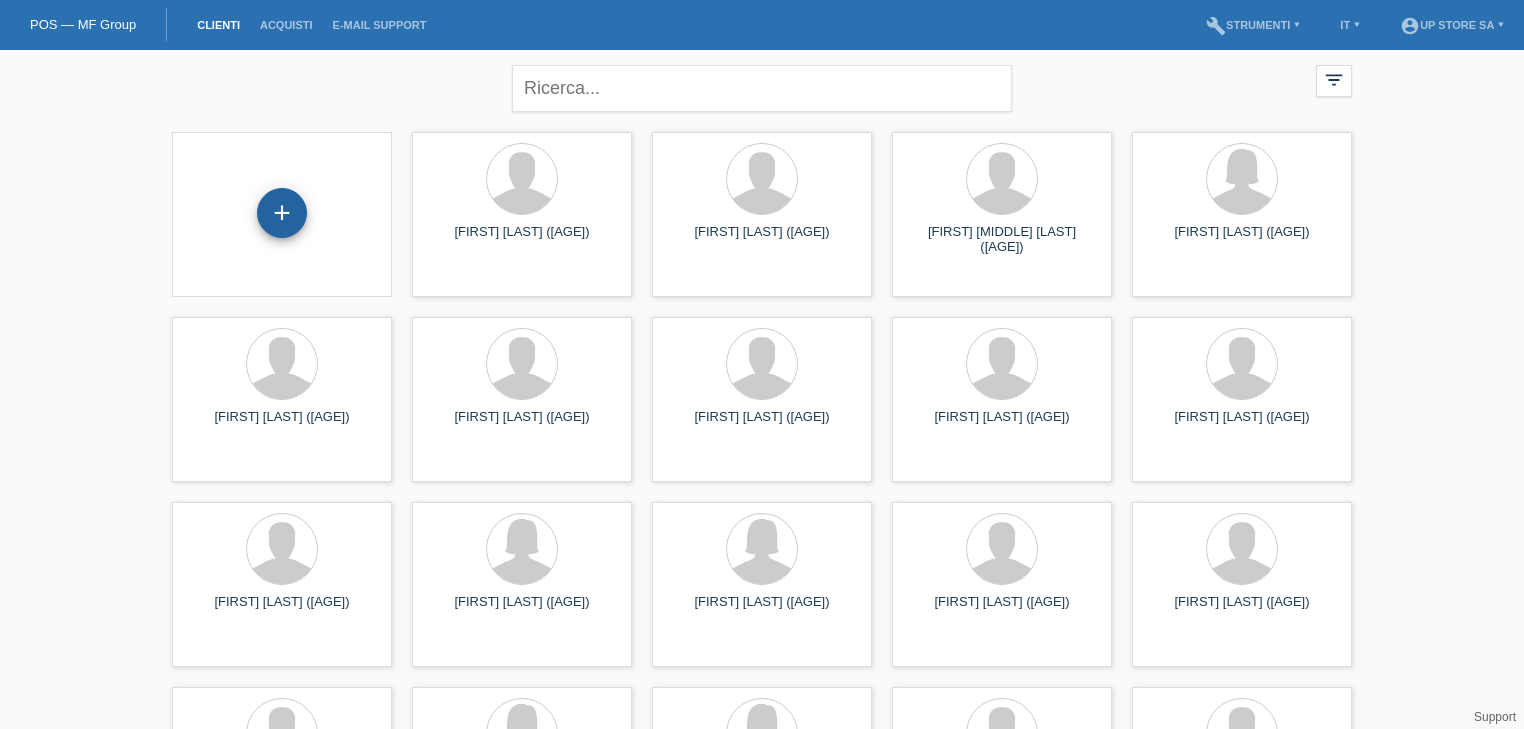 click on "+" at bounding box center [282, 213] 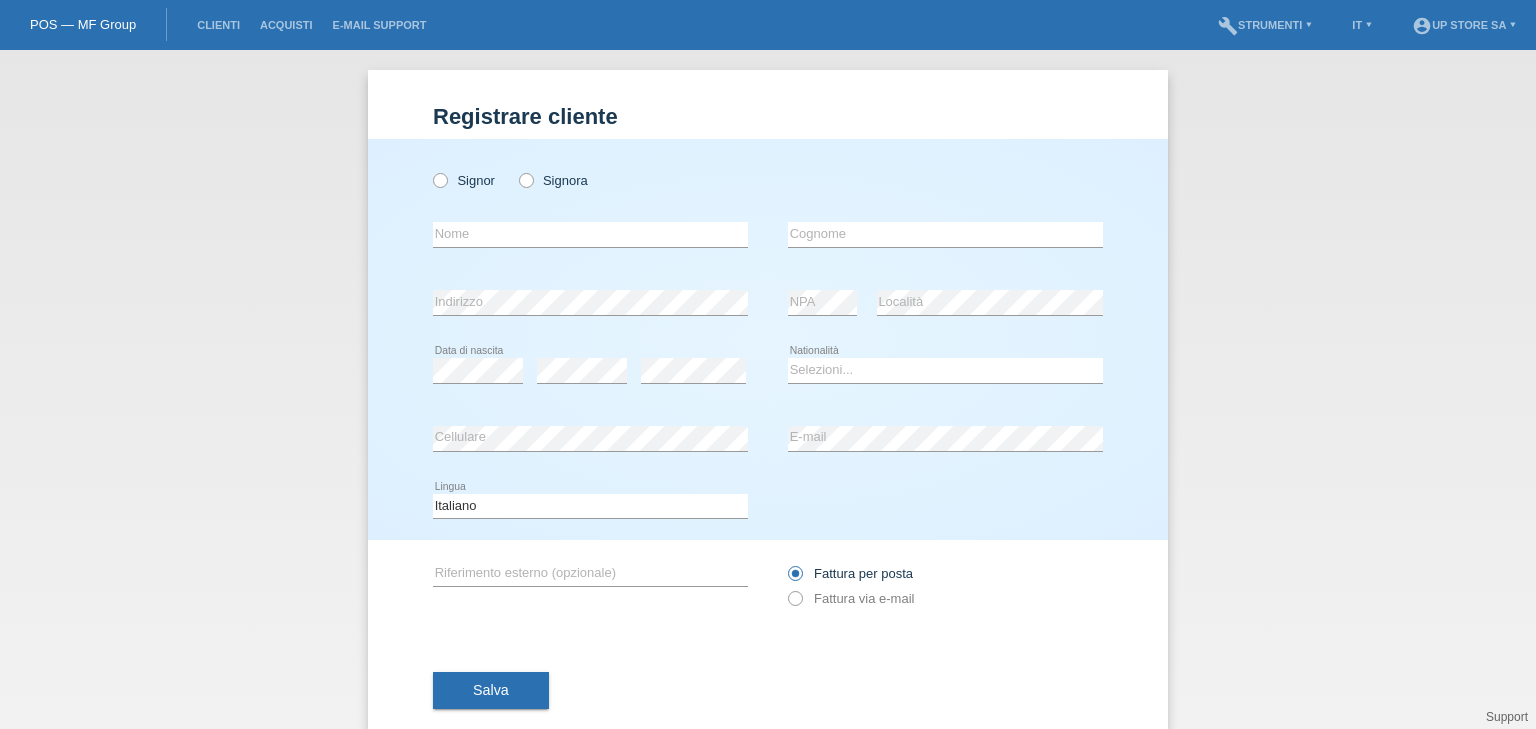 scroll, scrollTop: 0, scrollLeft: 0, axis: both 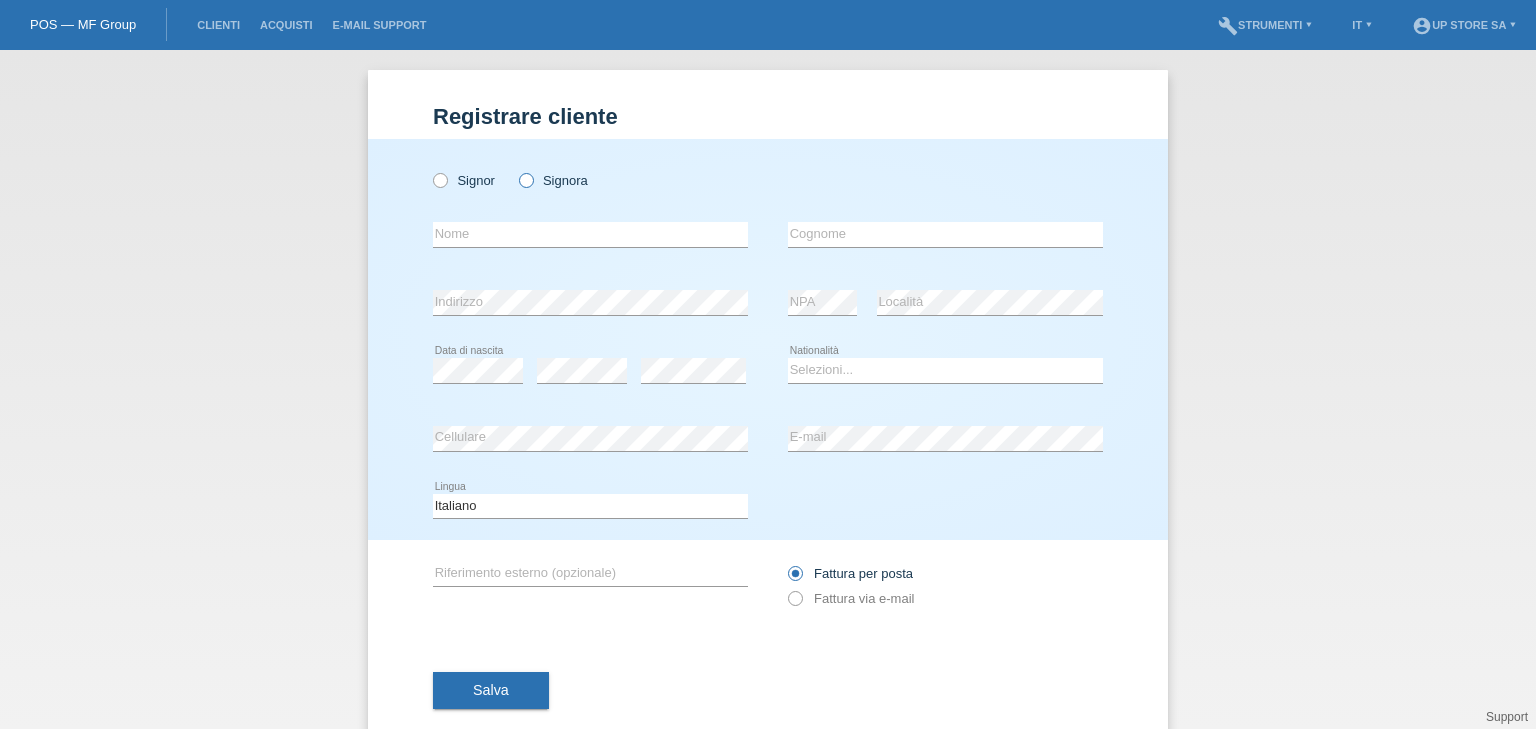 click on "Signora" at bounding box center (464, 180) 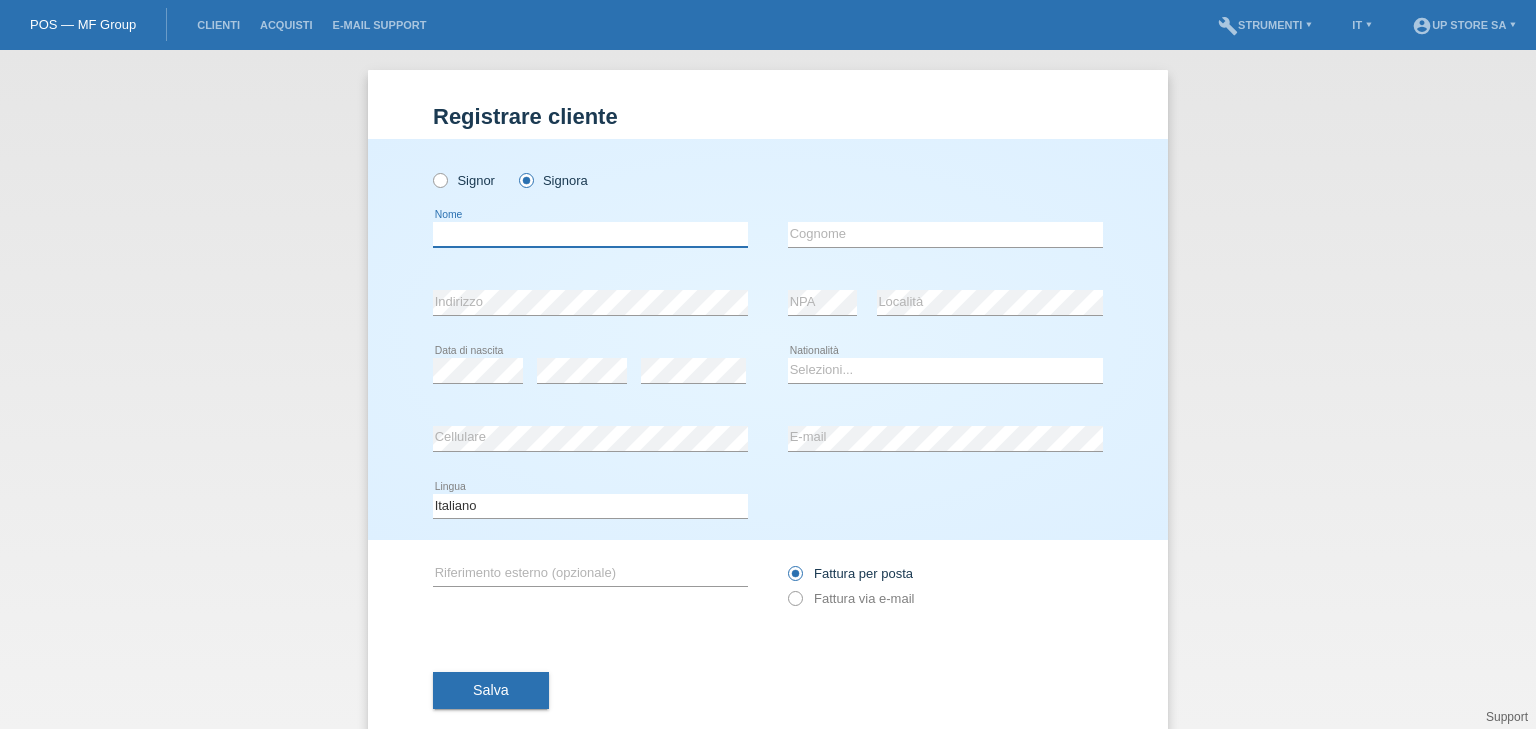 click at bounding box center [590, 234] 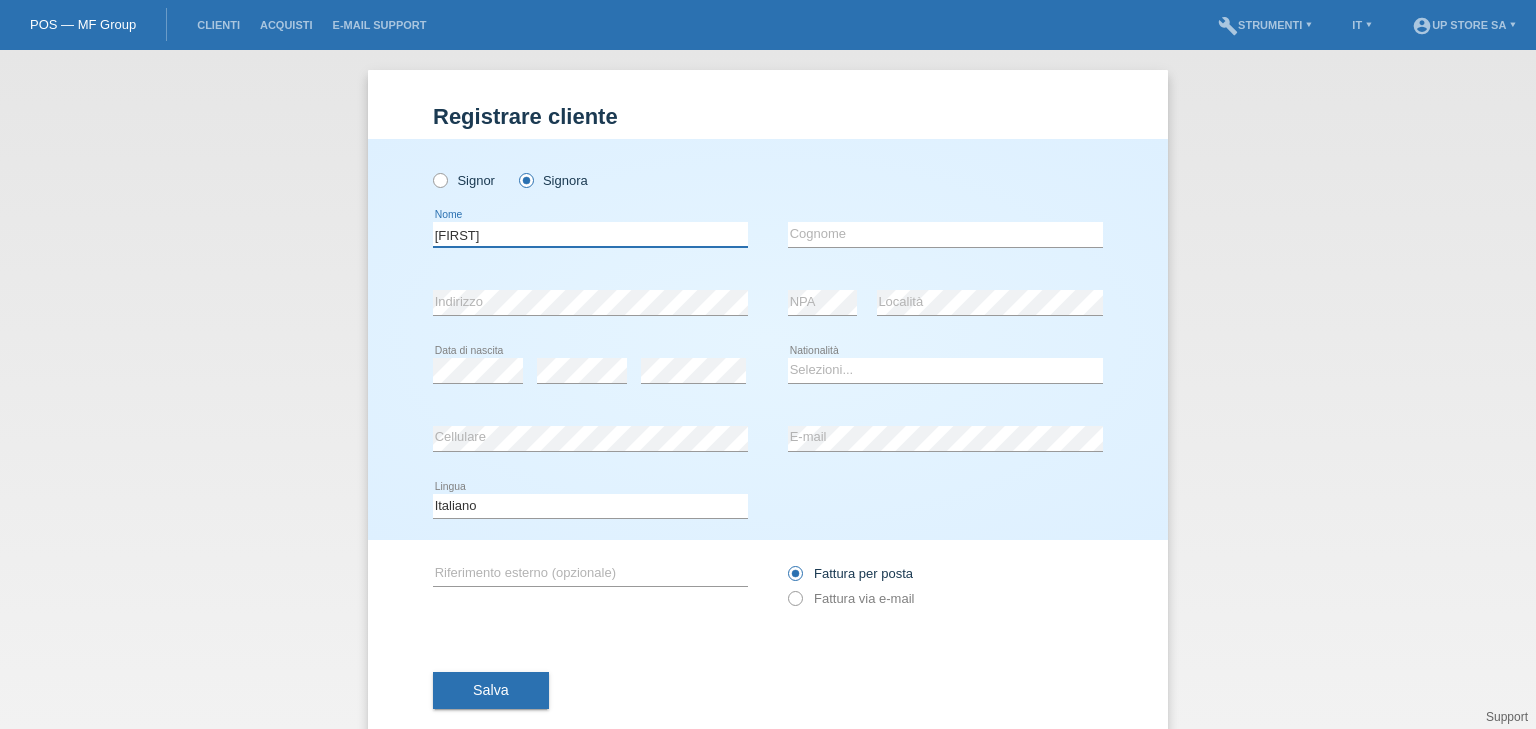 type on "Kristina" 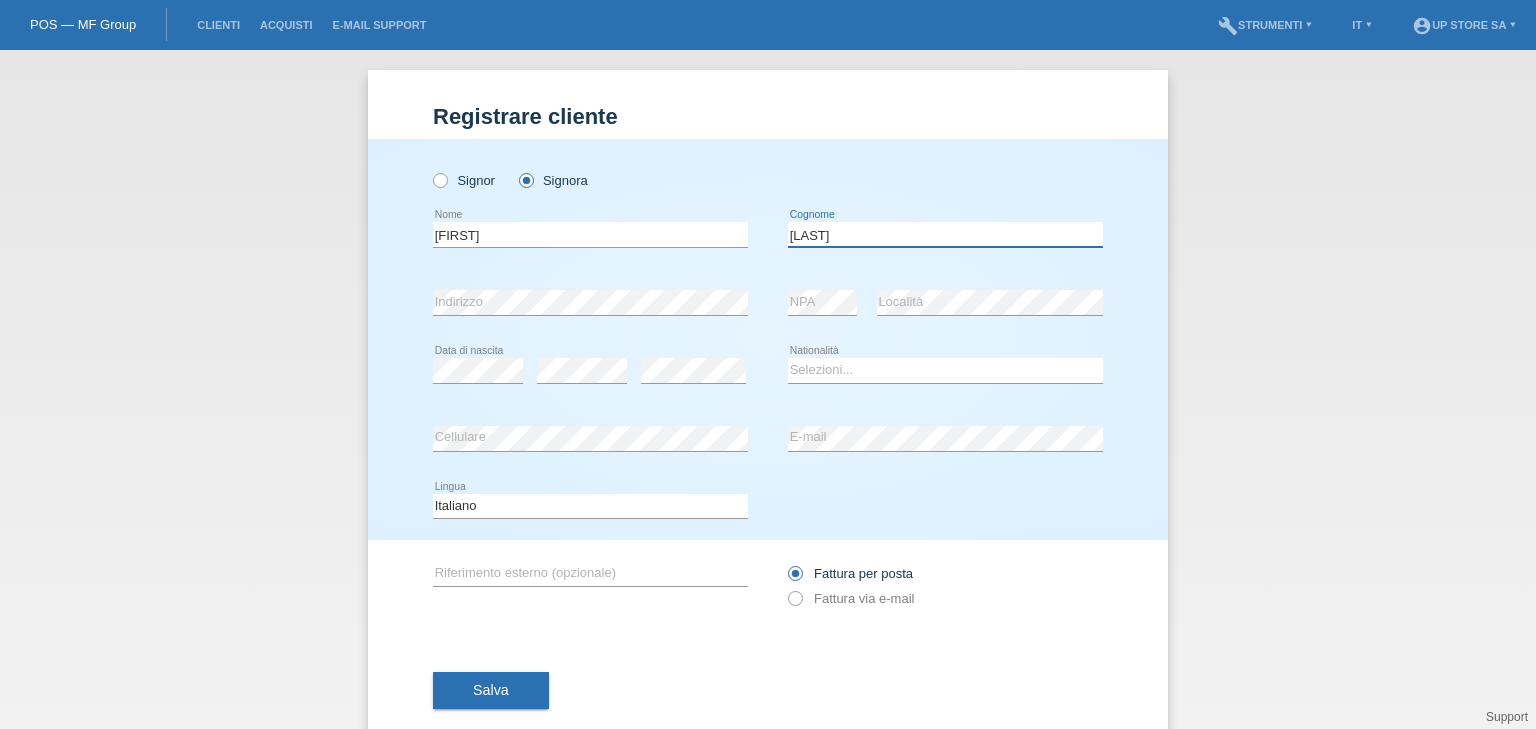 type on "Milosevic" 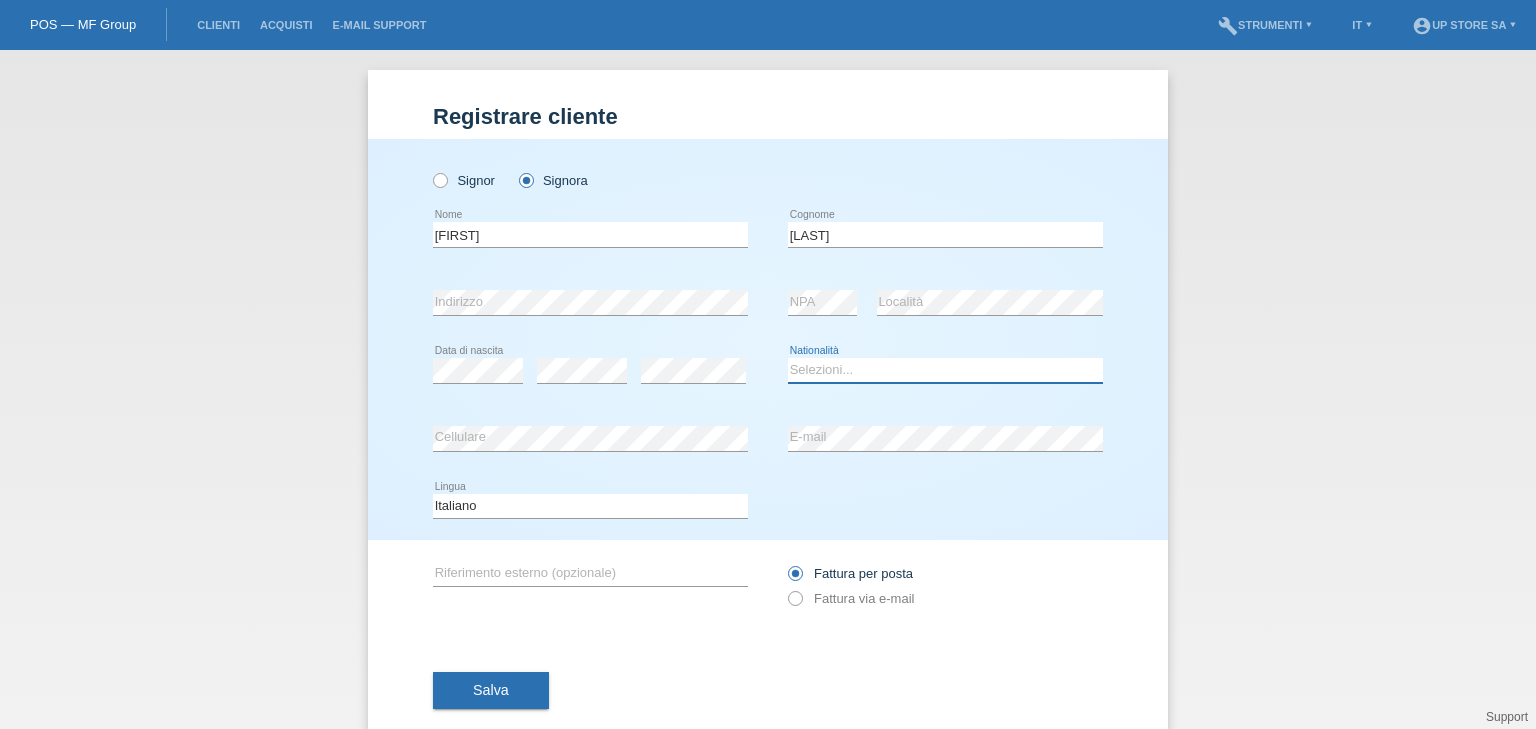 click on "Selezioni...
Svizzera
Austria
Germania
Liechtenstein
------------
Afghanistan
Albania
Algeria
Andorra
Angola
Anguilla Antartide" at bounding box center (945, 370) 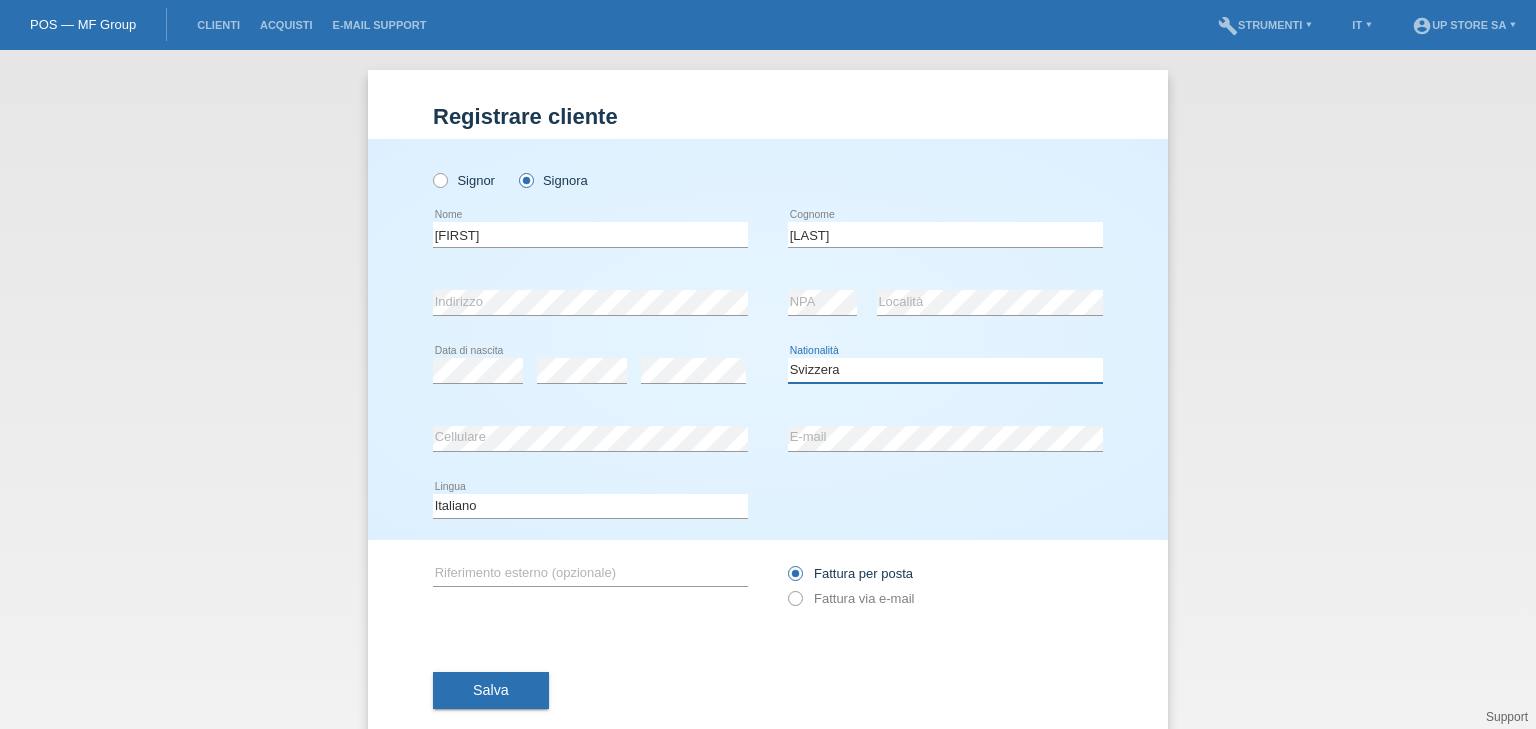 click on "Selezioni...
Svizzera
Austria
Germania
Liechtenstein
------------
Afghanistan
Albania
Algeria
Andorra
Angola
Anguilla Antartide" at bounding box center [945, 370] 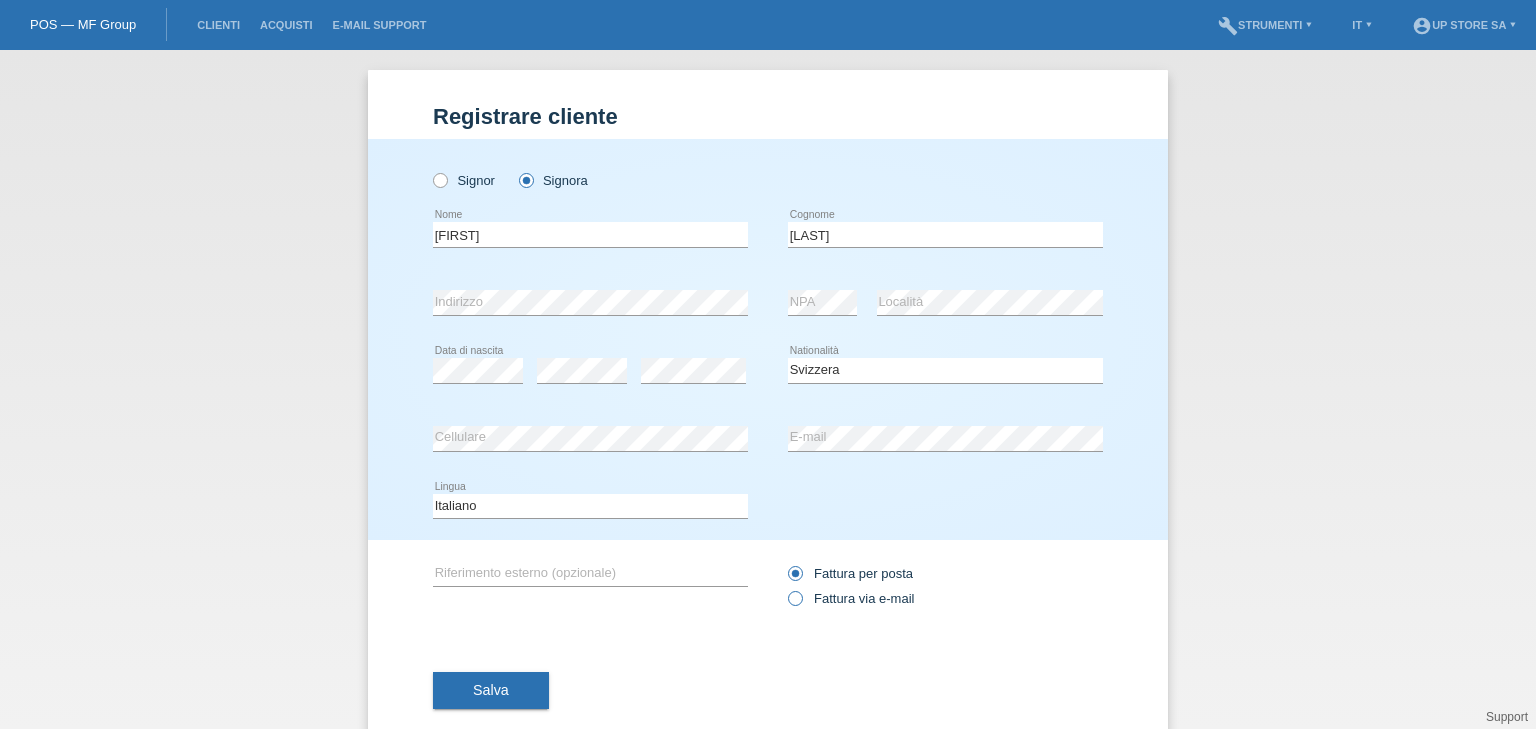 click on "Fattura via e-mail" at bounding box center (850, 573) 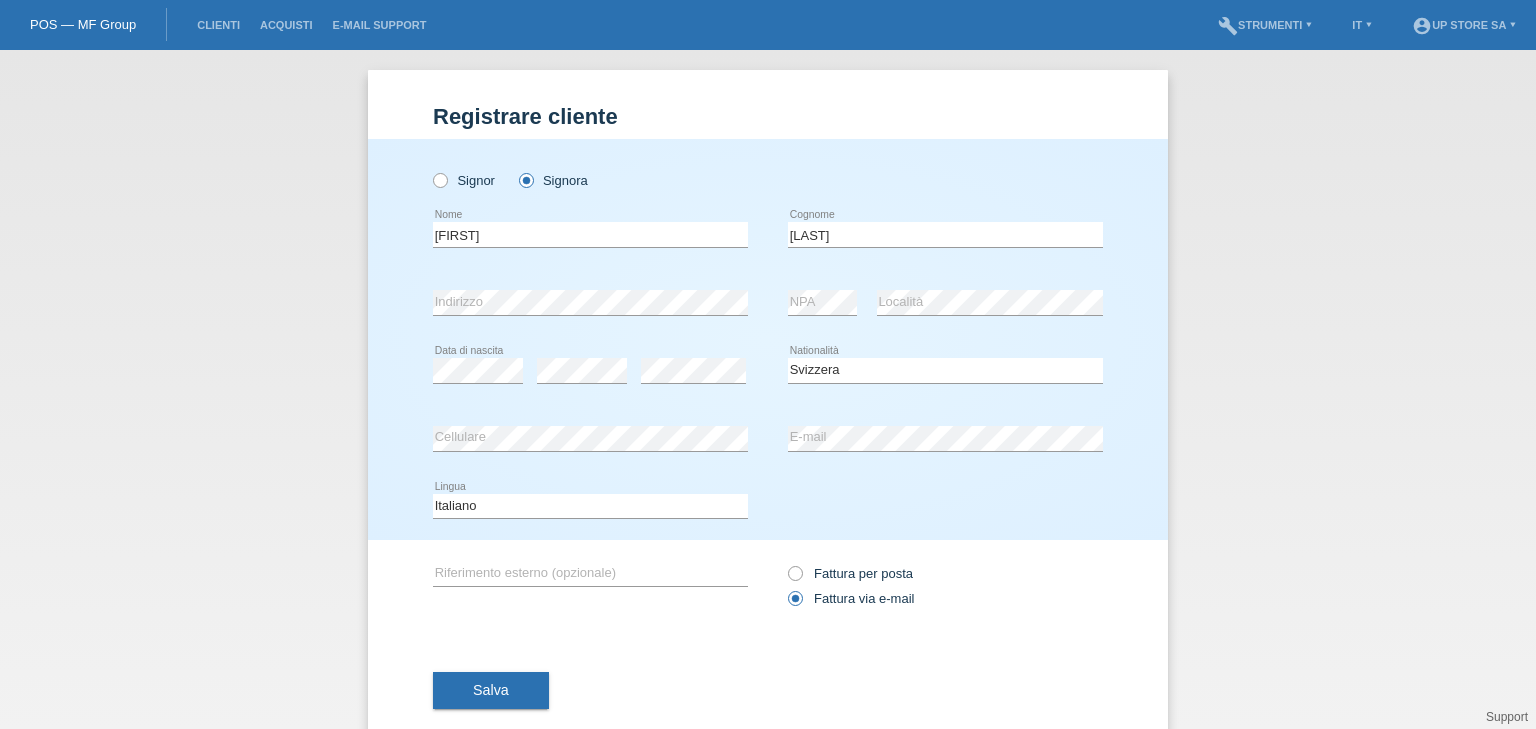 scroll, scrollTop: 39, scrollLeft: 0, axis: vertical 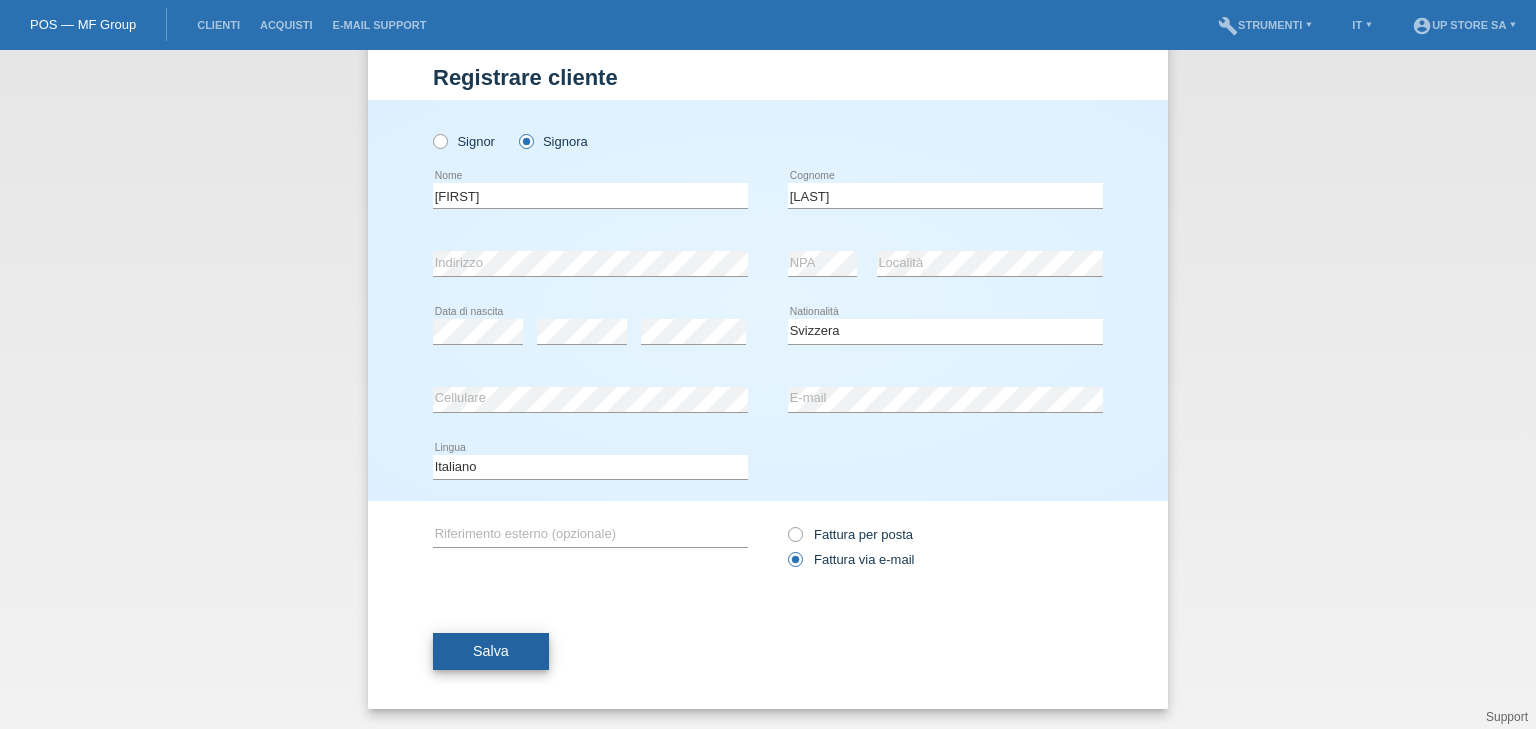 click on "Salva" at bounding box center [491, 652] 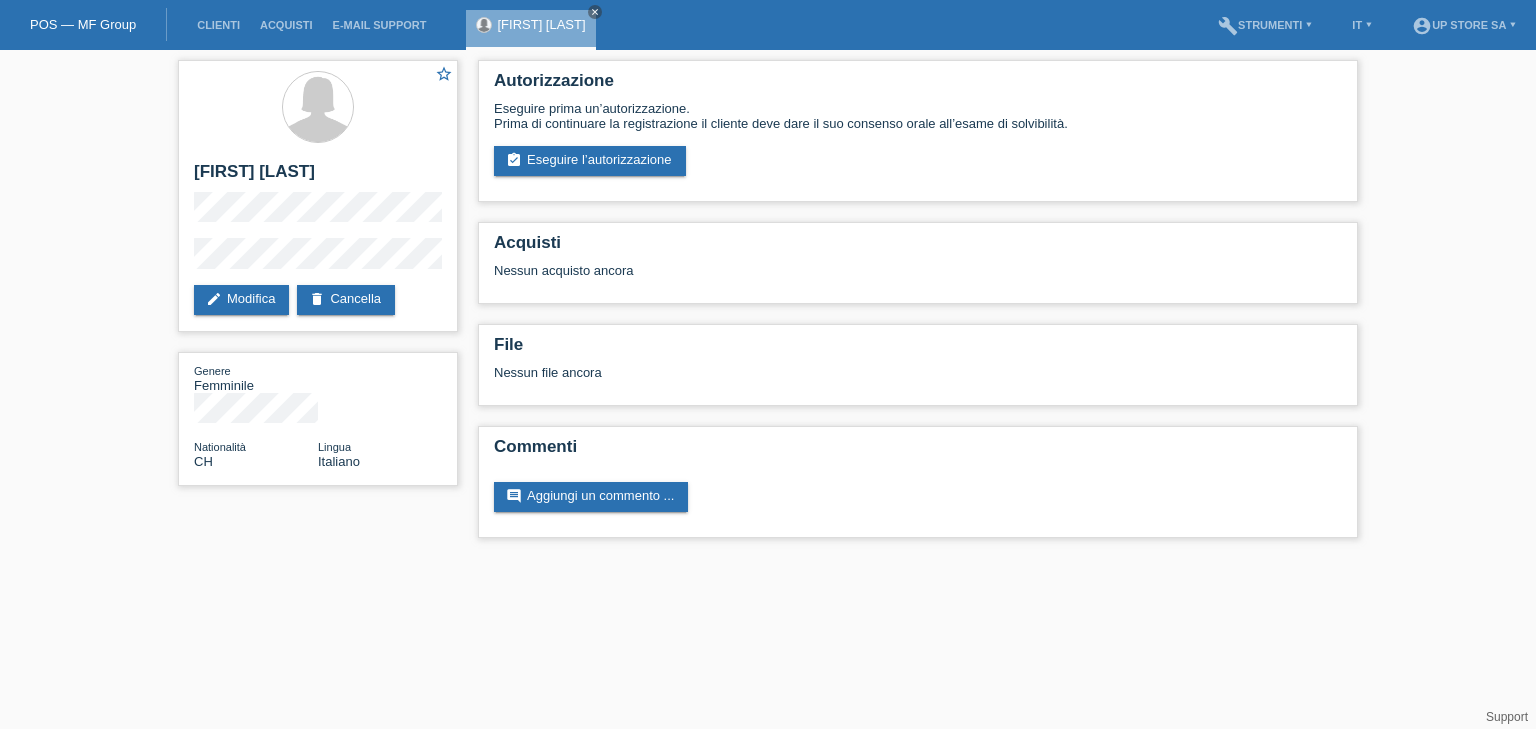 scroll, scrollTop: 0, scrollLeft: 0, axis: both 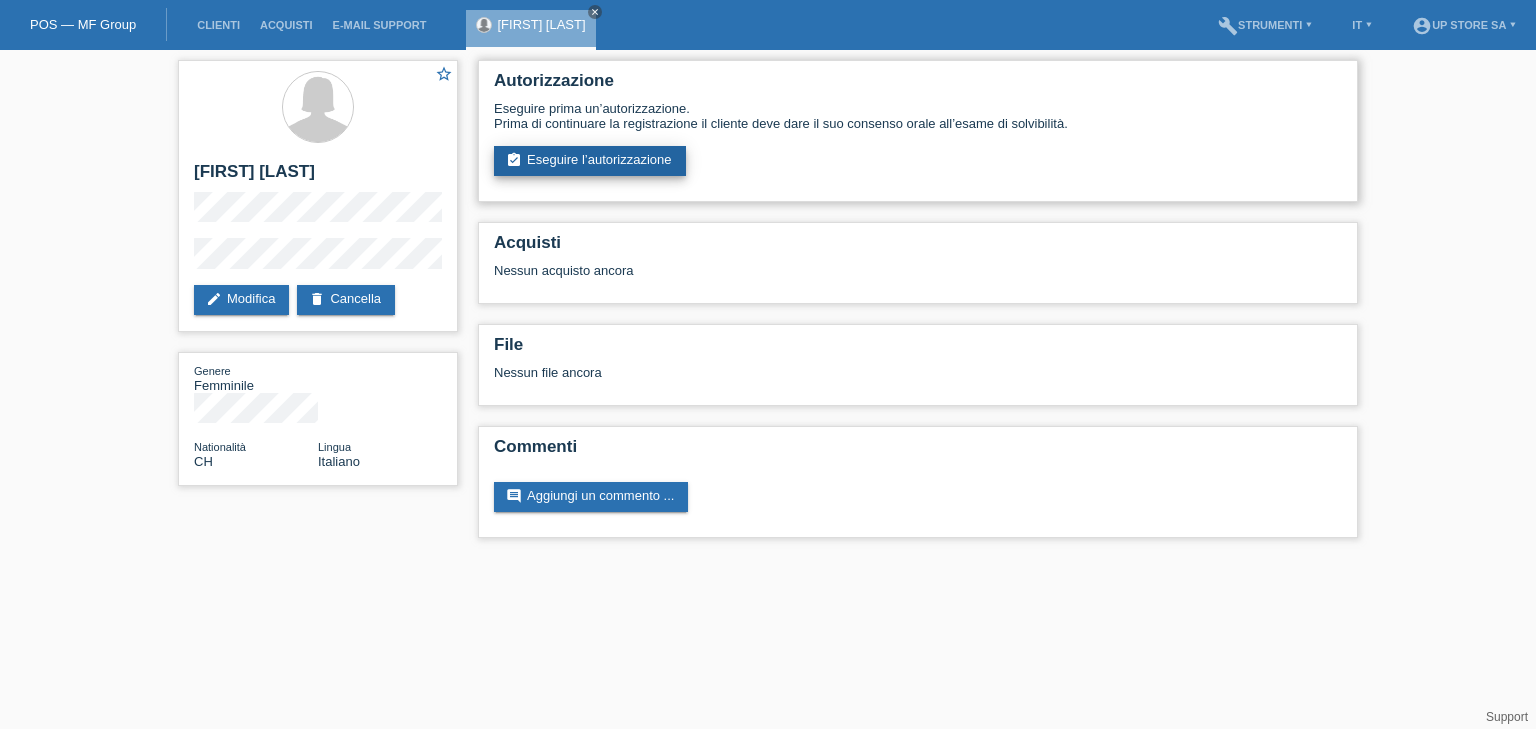 click on "assignment_turned_in  Eseguire l’autorizzazione" at bounding box center (590, 161) 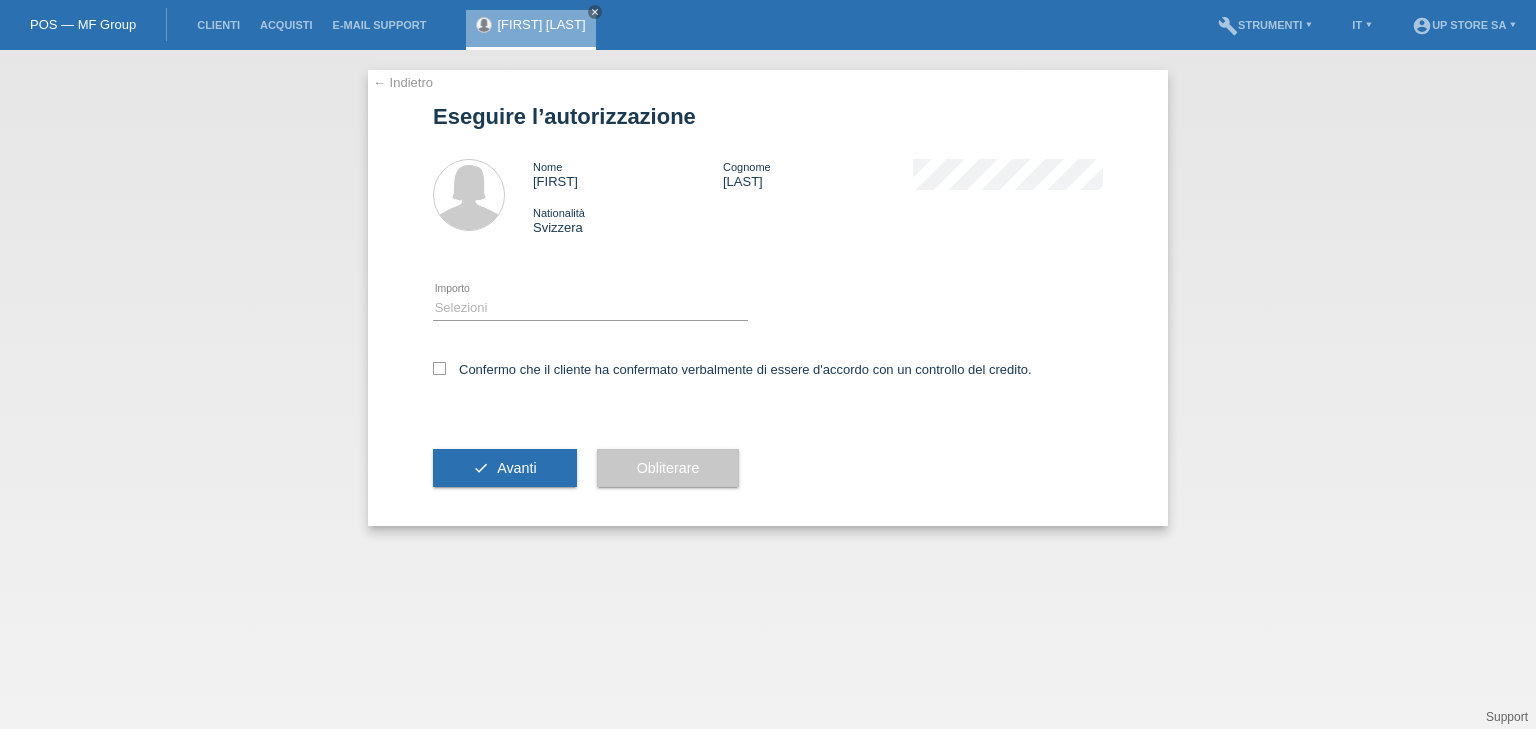 scroll, scrollTop: 0, scrollLeft: 0, axis: both 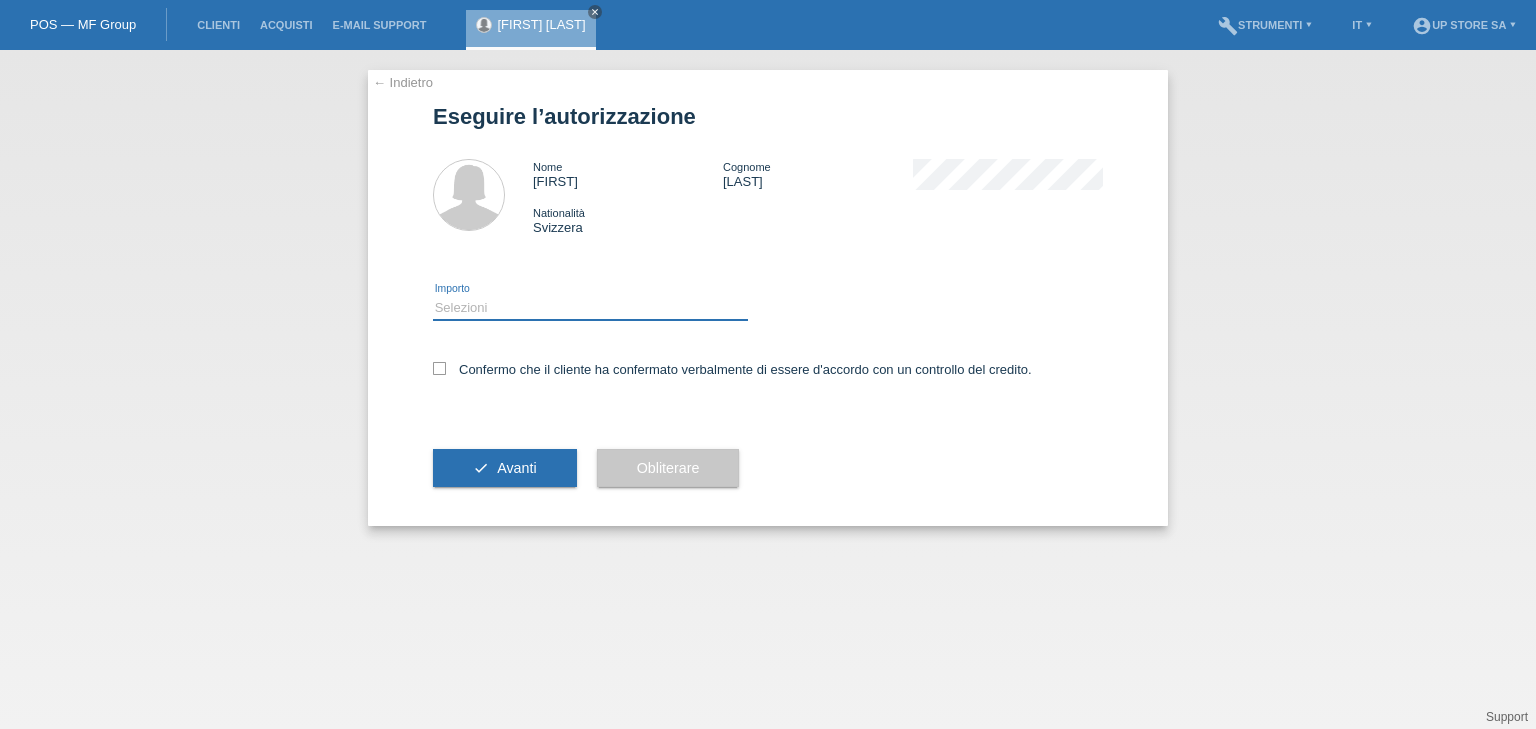 click on "Selezioni
CHF 1.00 - CHF 499.00
CHF 500.00 - CHF 1'999.00
CHF 2'000.00 - CHF 6'000.00" at bounding box center (590, 308) 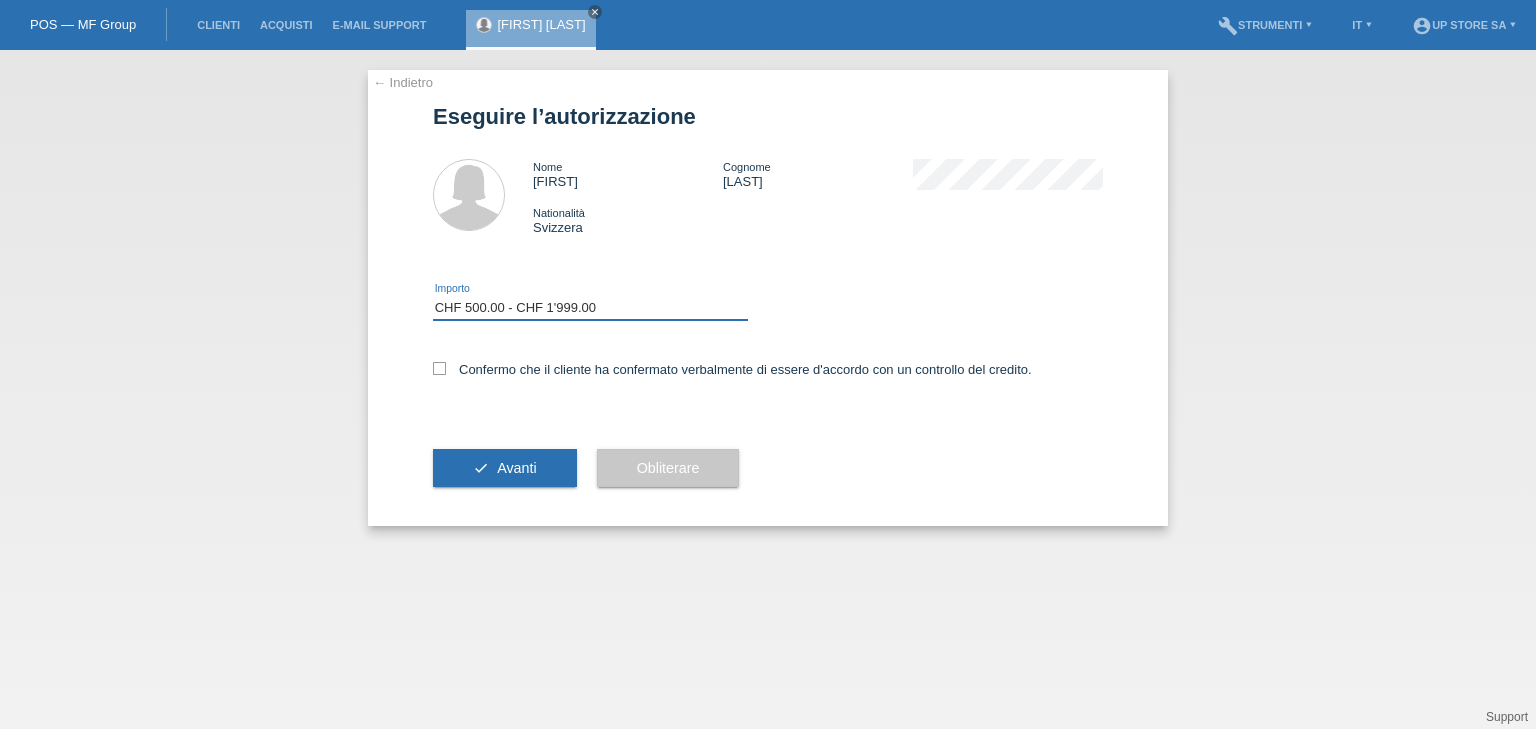 click on "Selezioni
CHF 1.00 - CHF 499.00
CHF 500.00 - CHF 1'999.00
CHF 2'000.00 - CHF 6'000.00" at bounding box center (590, 308) 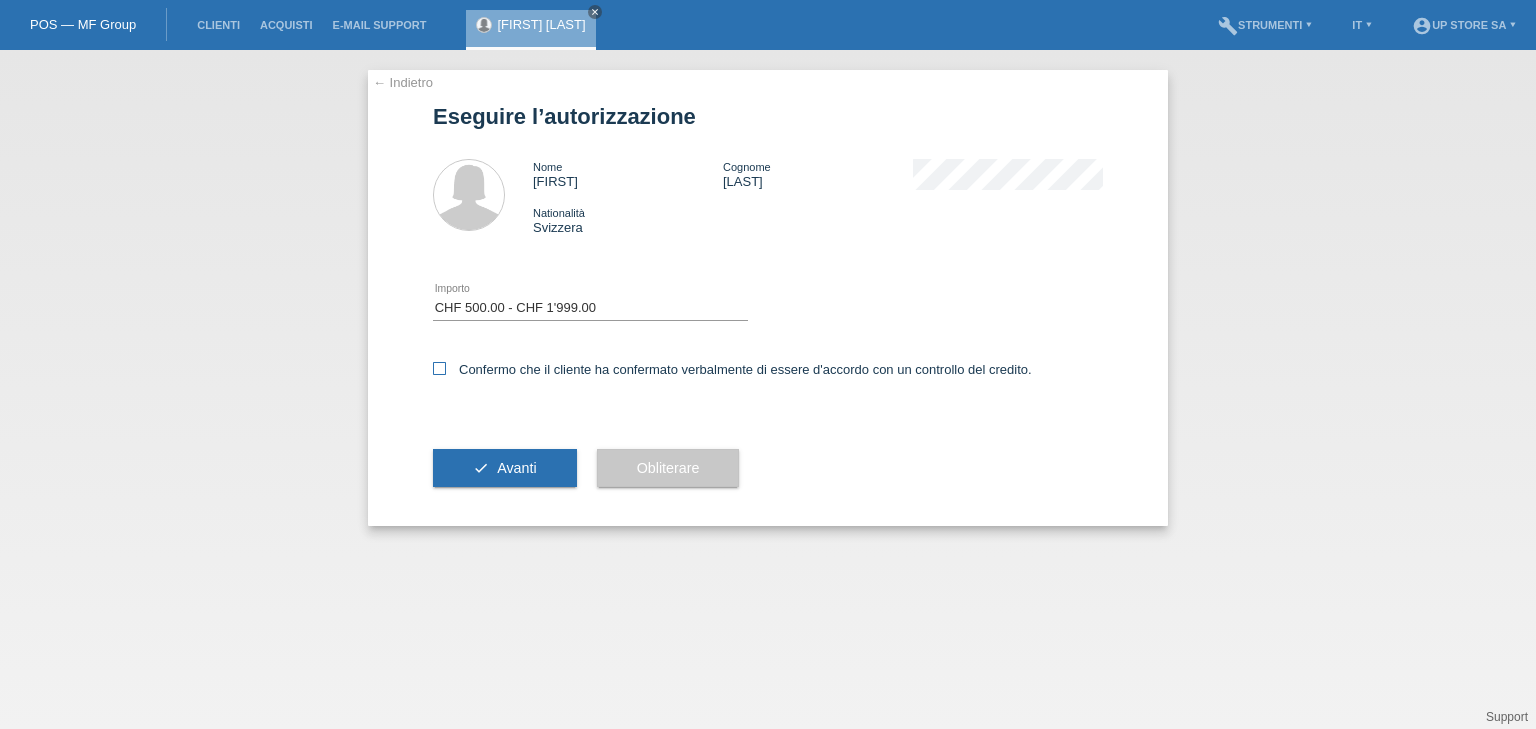 click on "Confermo che il cliente ha confermato verbalmente di essere d'accordo con un controllo del credito." at bounding box center [732, 369] 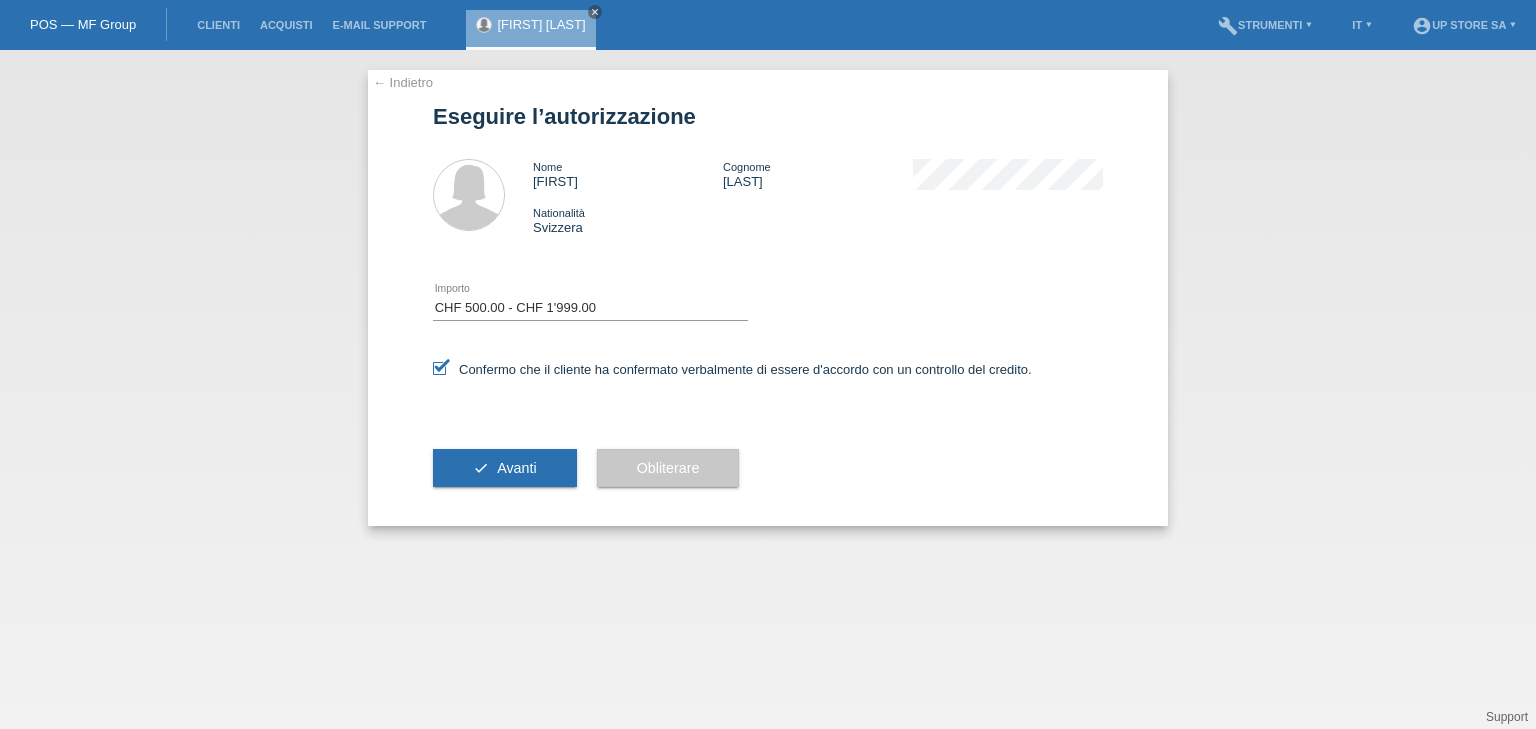 click on "Avanti" at bounding box center [516, 468] 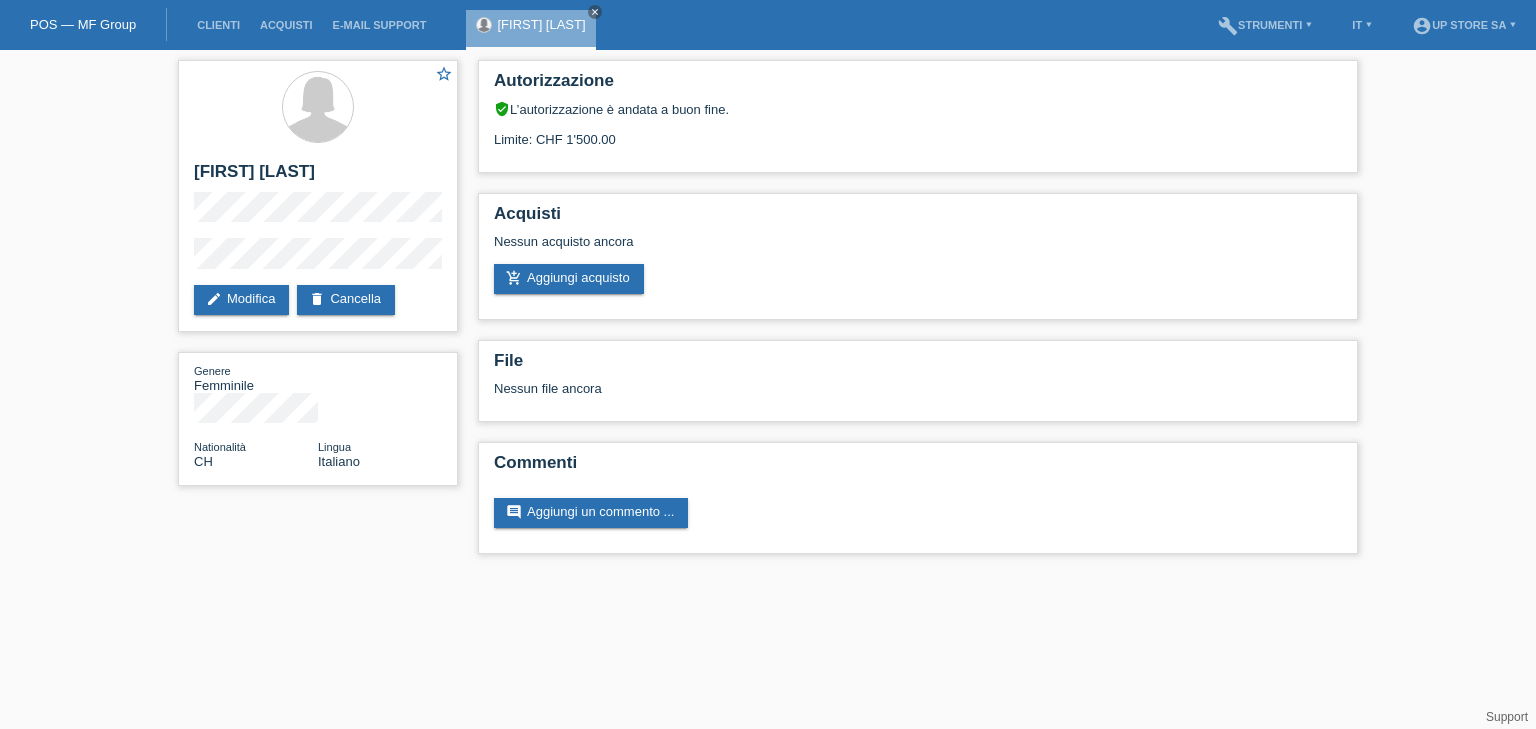 scroll, scrollTop: 0, scrollLeft: 0, axis: both 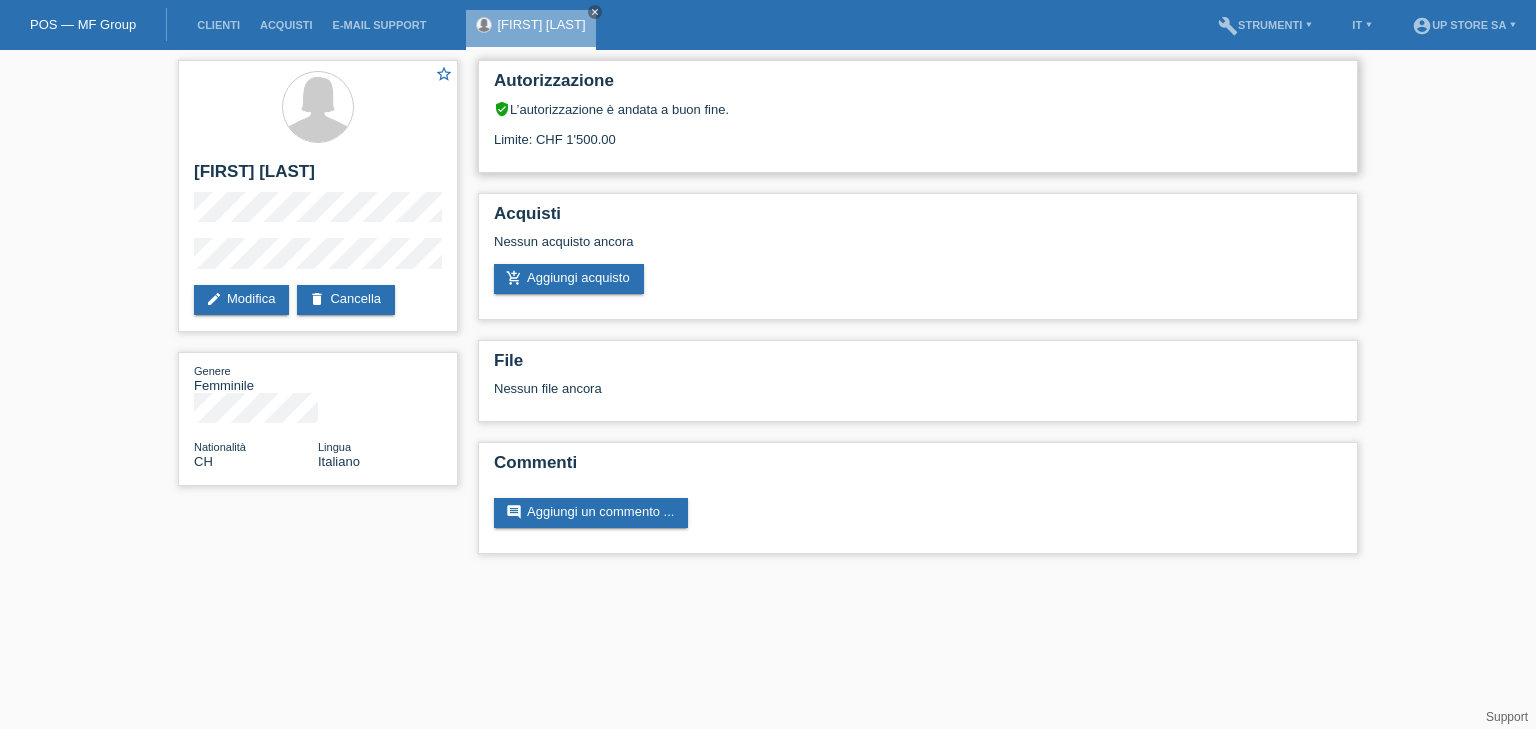 drag, startPoint x: 617, startPoint y: 128, endPoint x: 541, endPoint y: 131, distance: 76.05919 